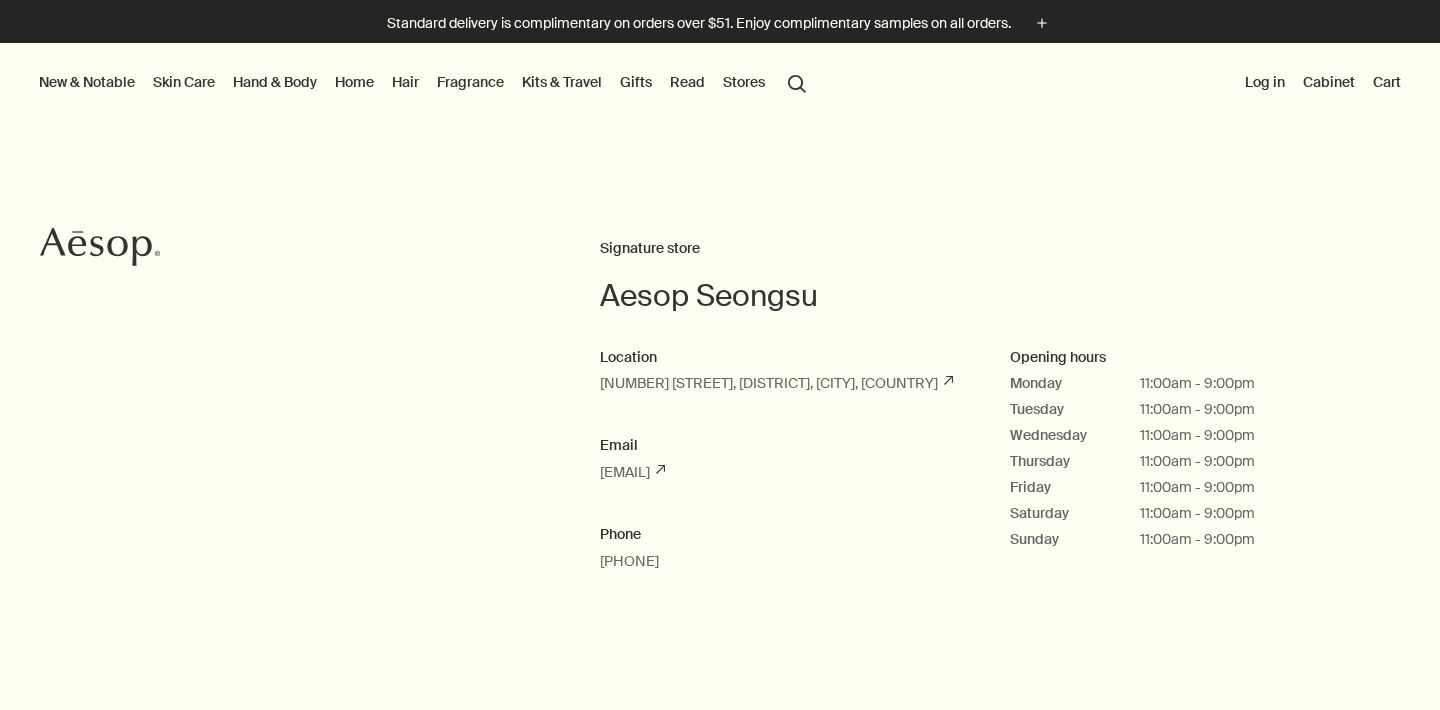 scroll, scrollTop: 0, scrollLeft: 0, axis: both 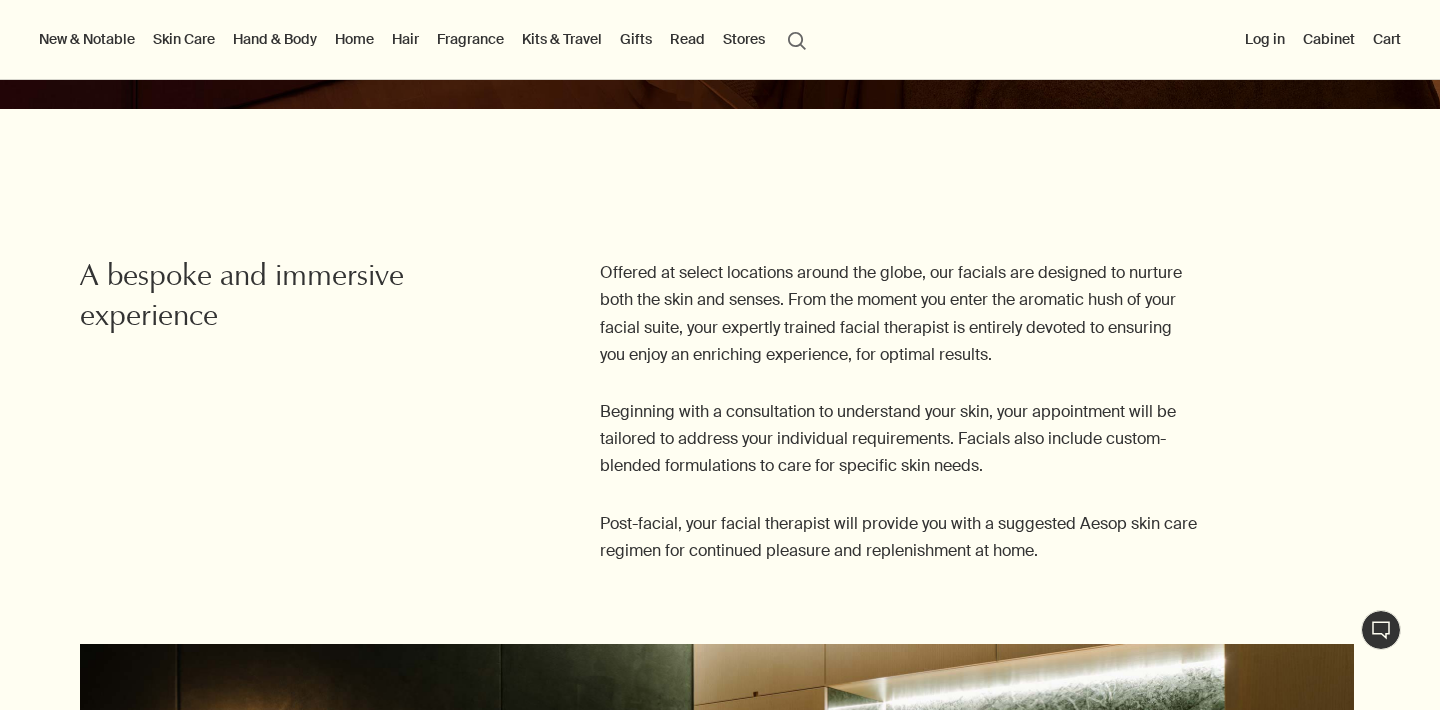 click on "Skin Care" at bounding box center [184, 39] 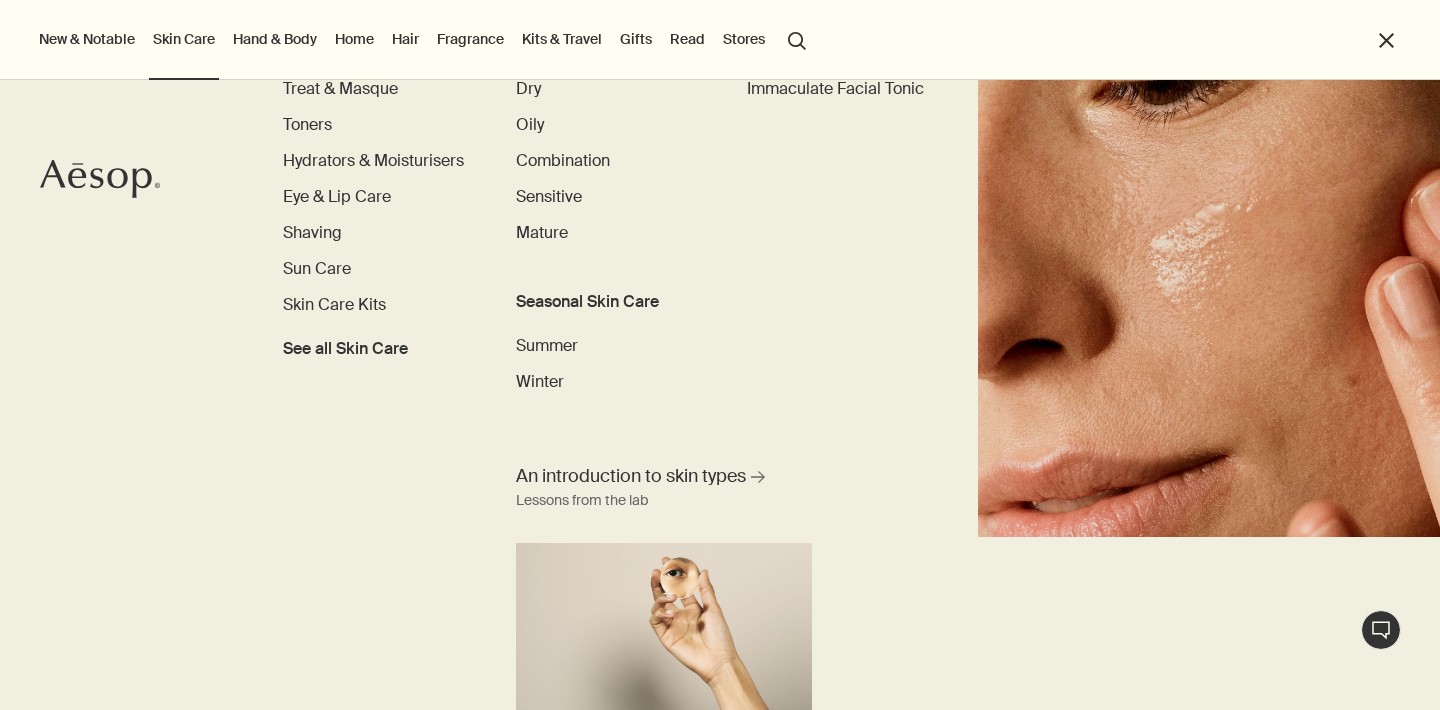 scroll, scrollTop: 0, scrollLeft: 0, axis: both 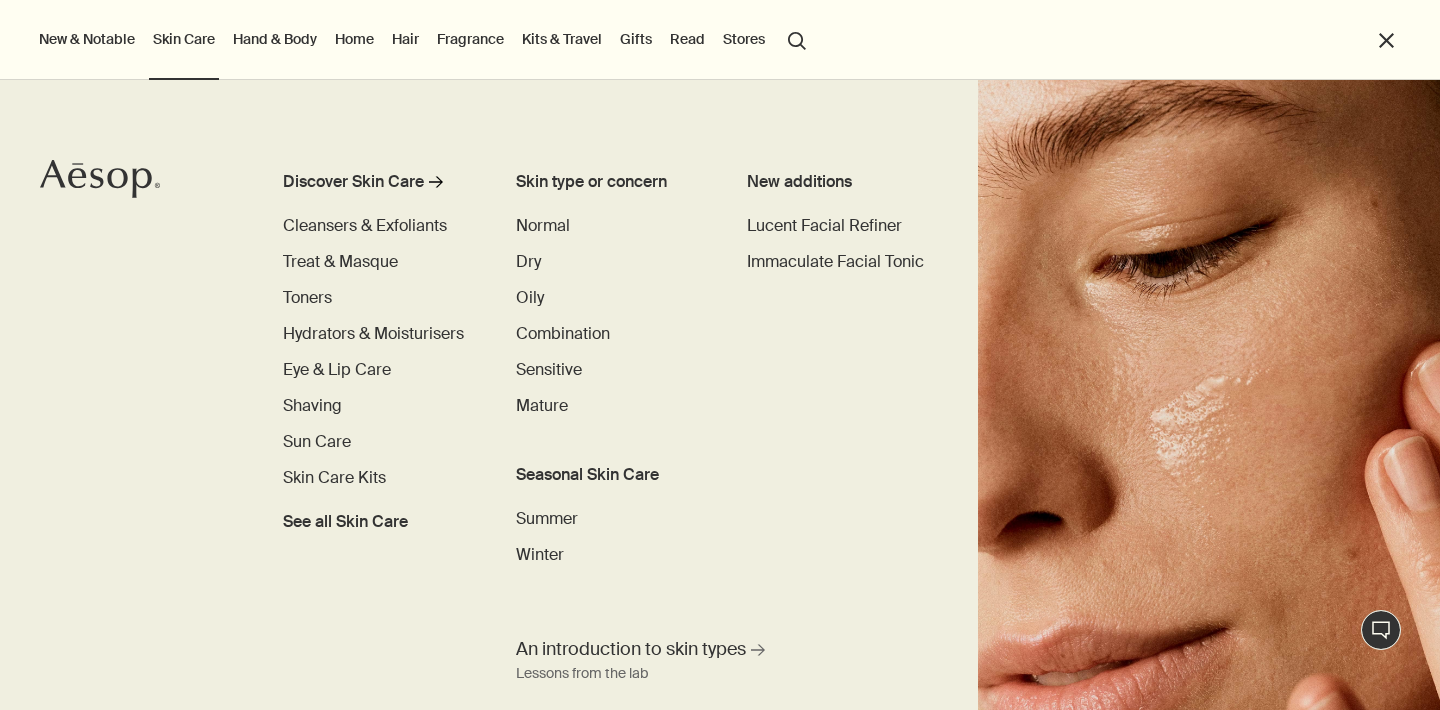 click on "Hand & Body" at bounding box center (275, 39) 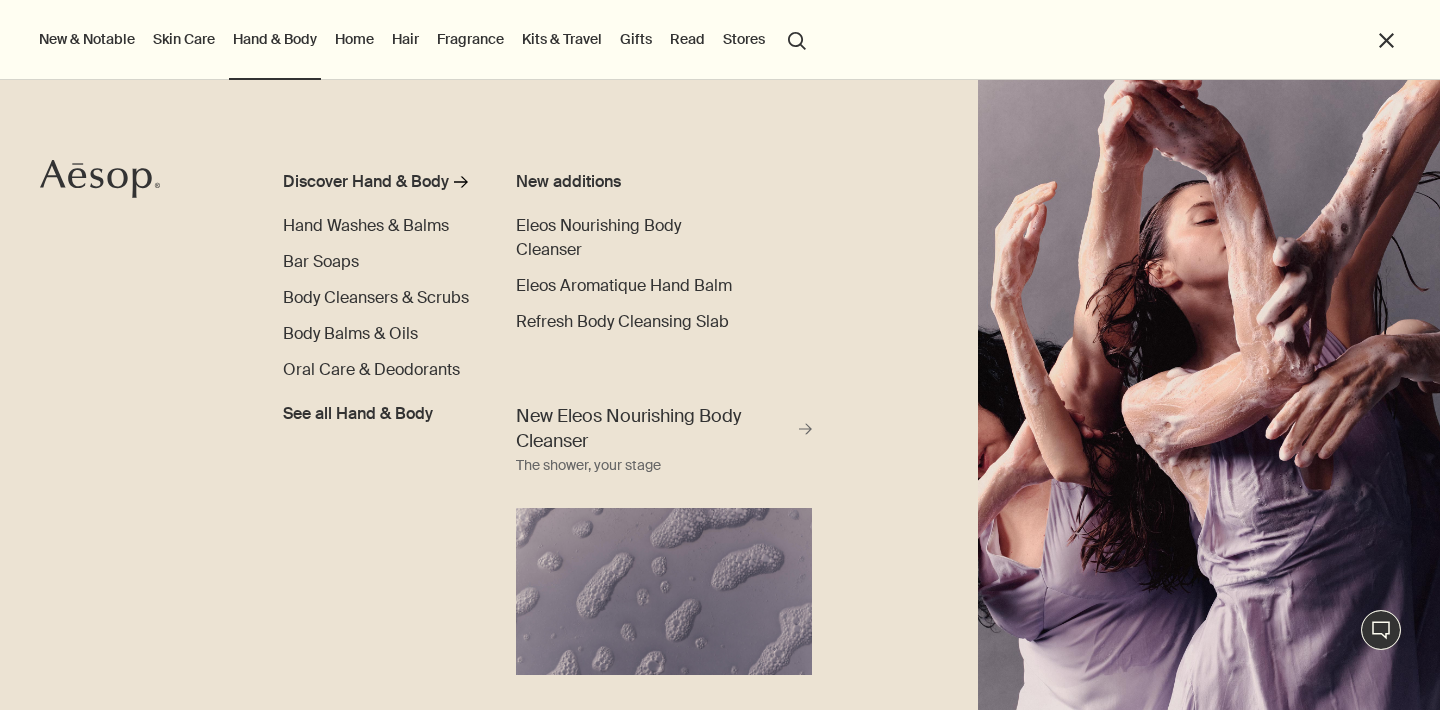 click on "Home" at bounding box center (354, 39) 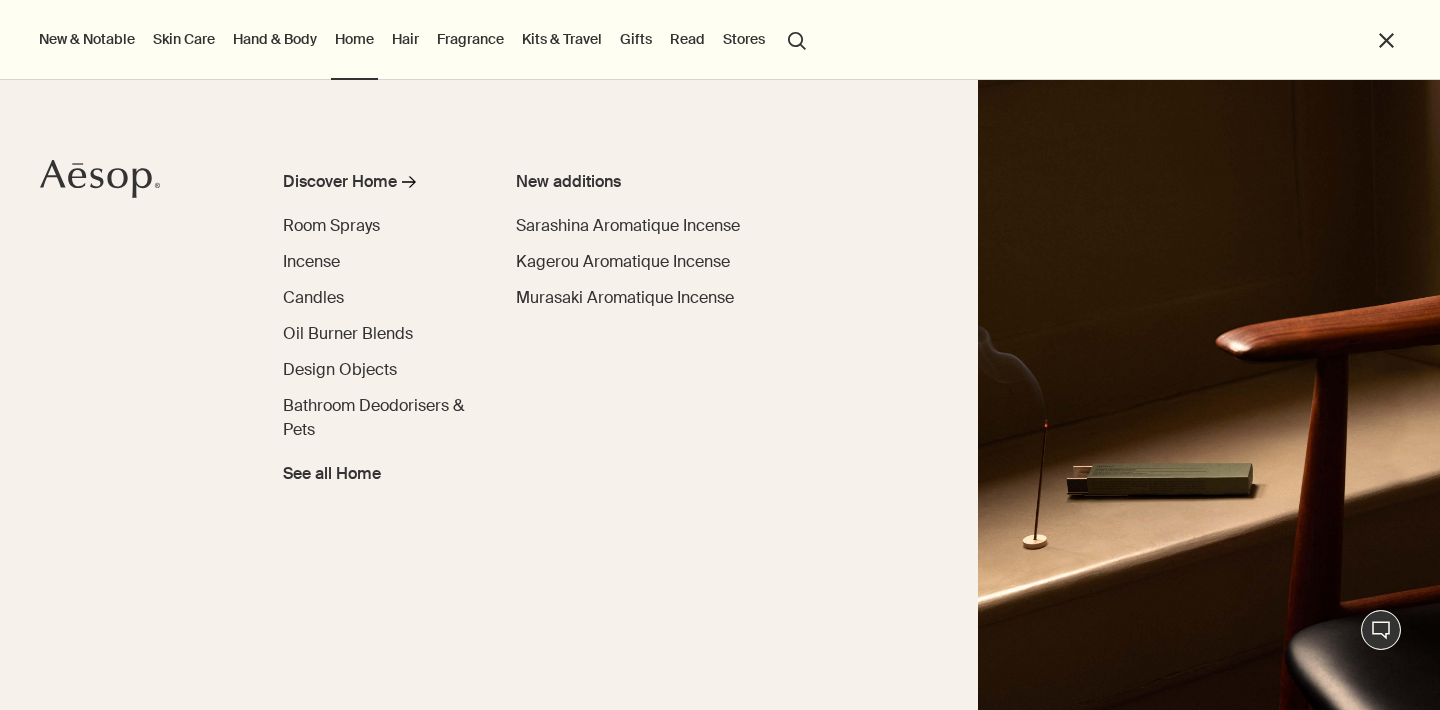 click on "Hair" at bounding box center [405, 39] 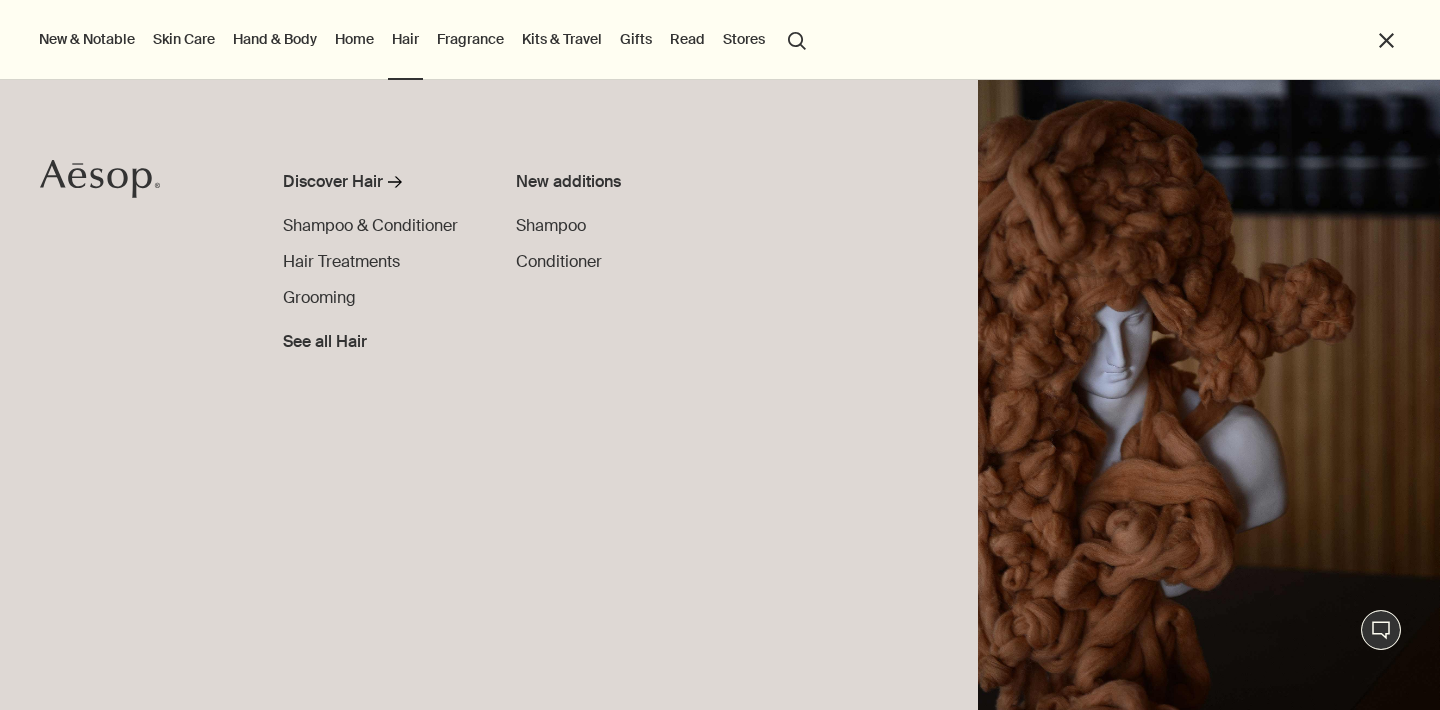 click on "Fragrance" at bounding box center (470, 39) 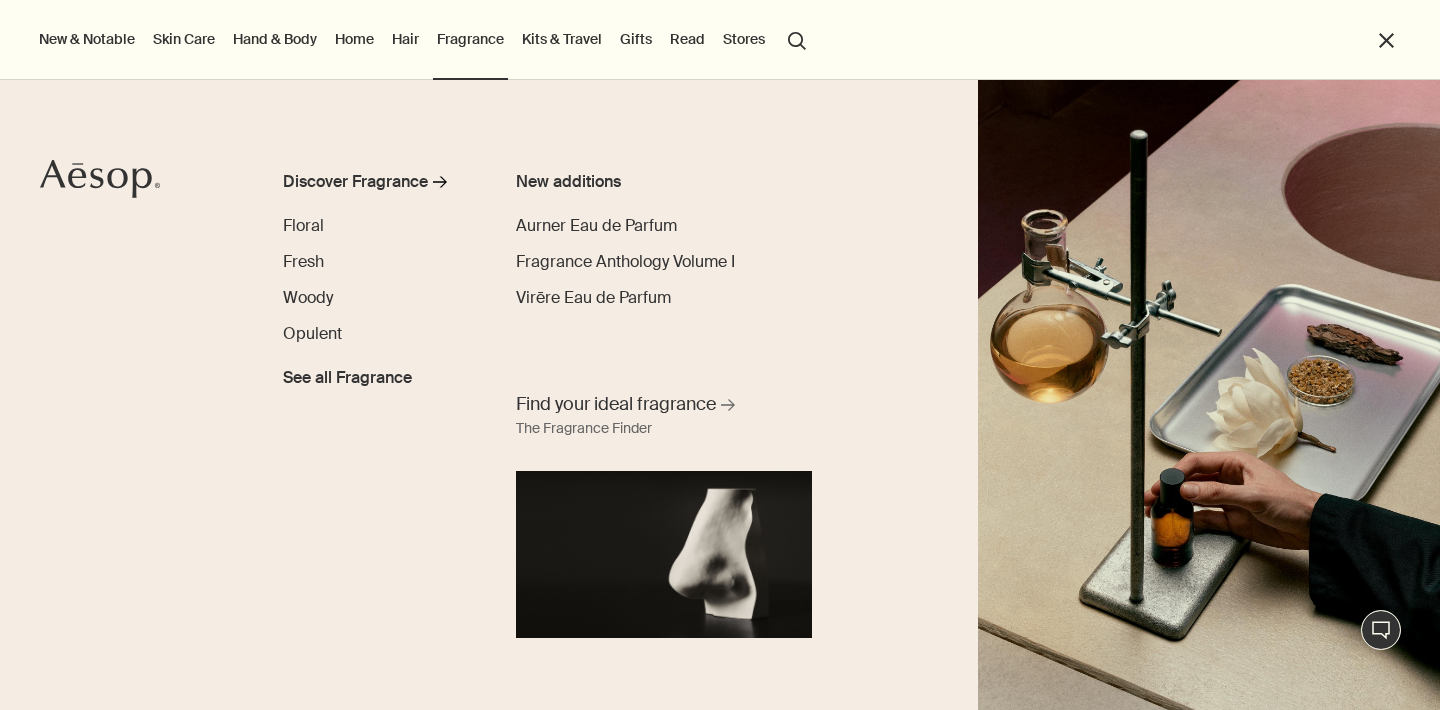 drag, startPoint x: 552, startPoint y: 41, endPoint x: 1294, endPoint y: 482, distance: 863.1599 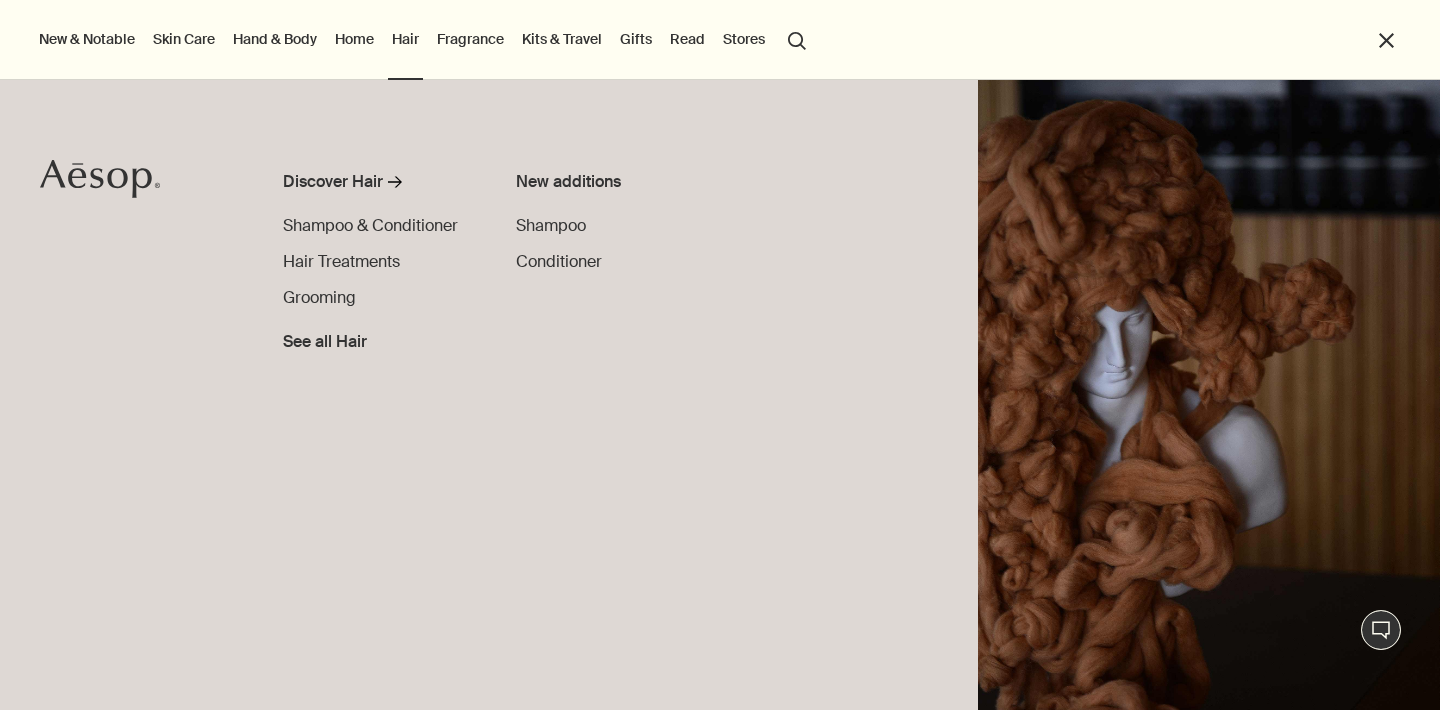click on "Home" at bounding box center [354, 39] 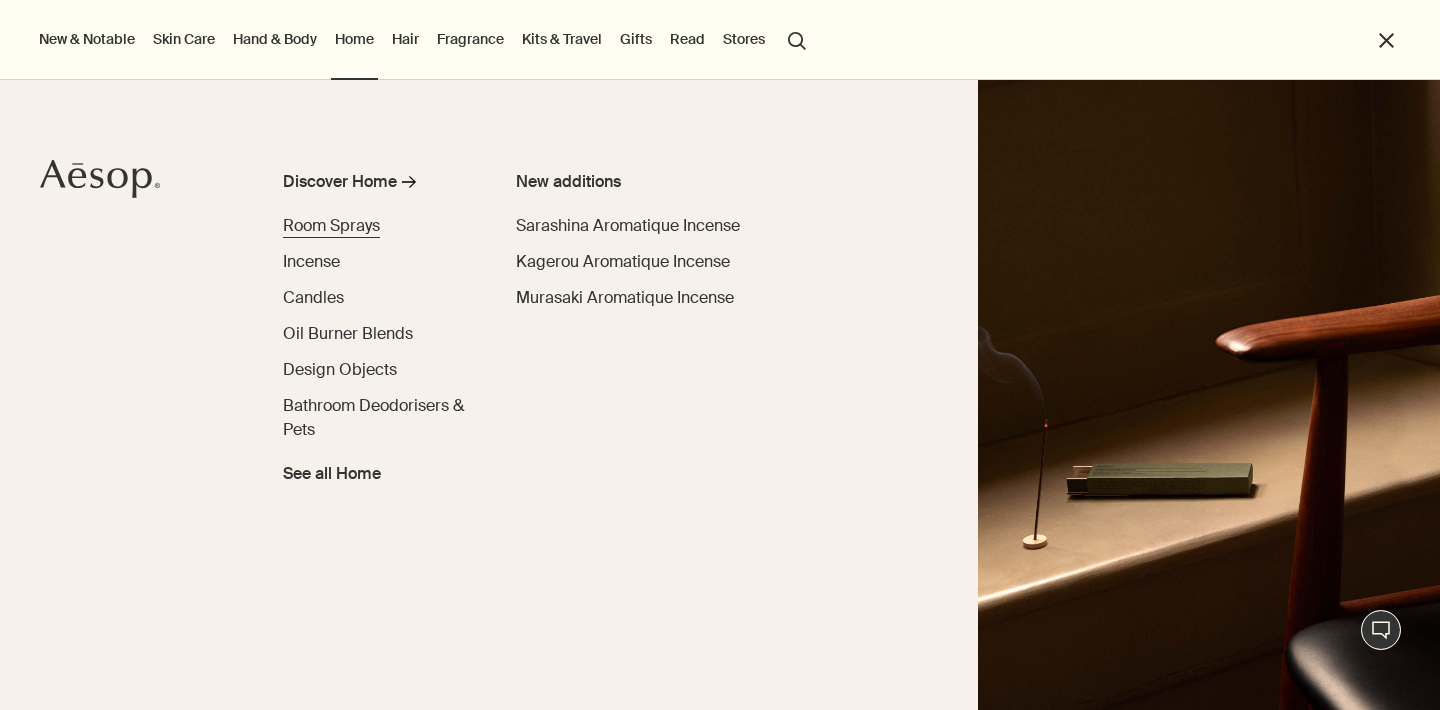 click on "Room Sprays" at bounding box center (331, 225) 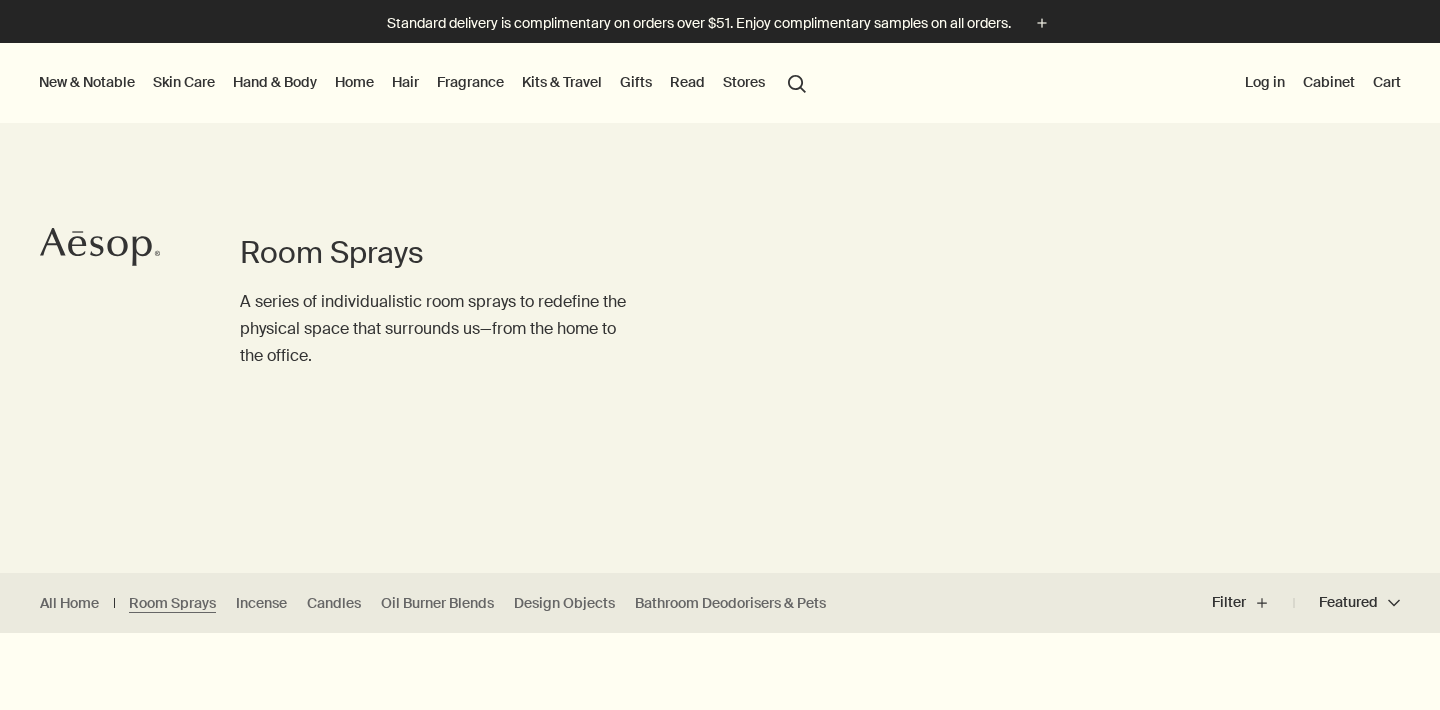scroll, scrollTop: 0, scrollLeft: 0, axis: both 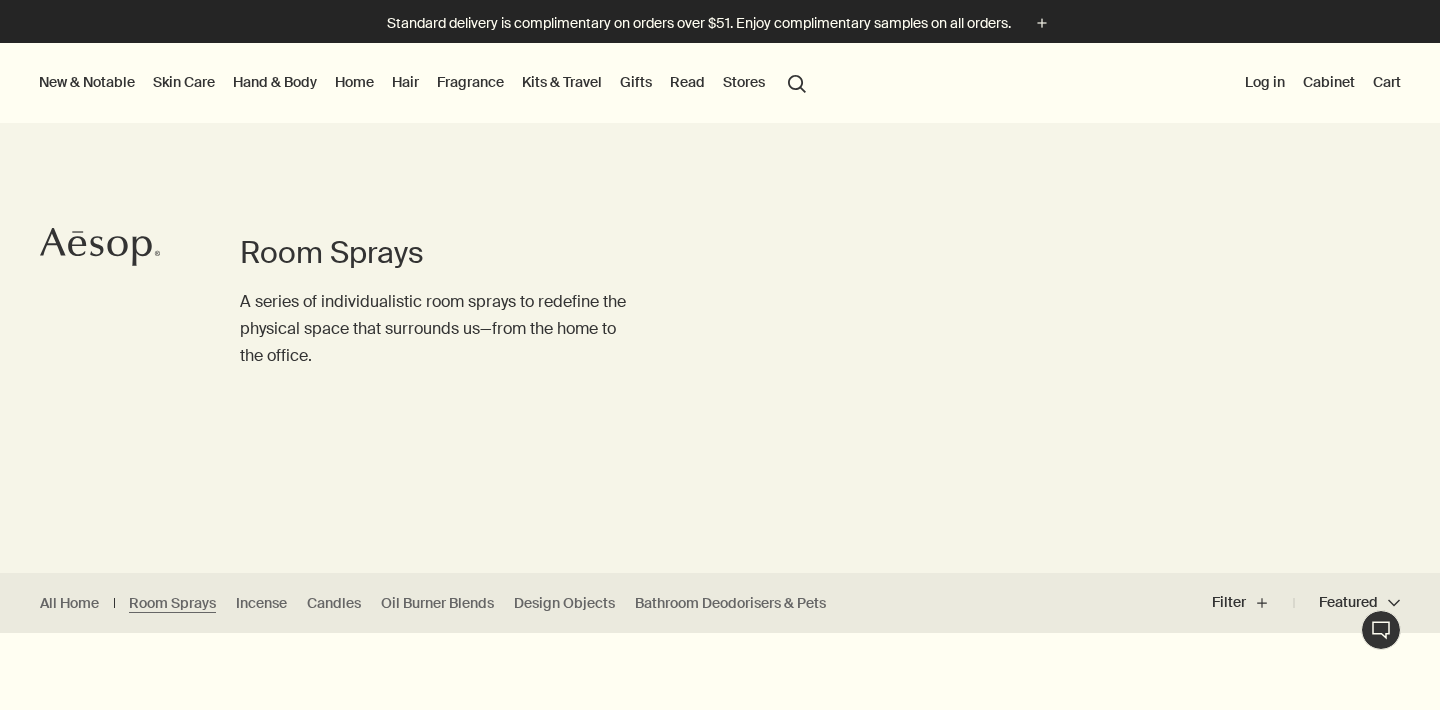 click on "Home" at bounding box center (354, 82) 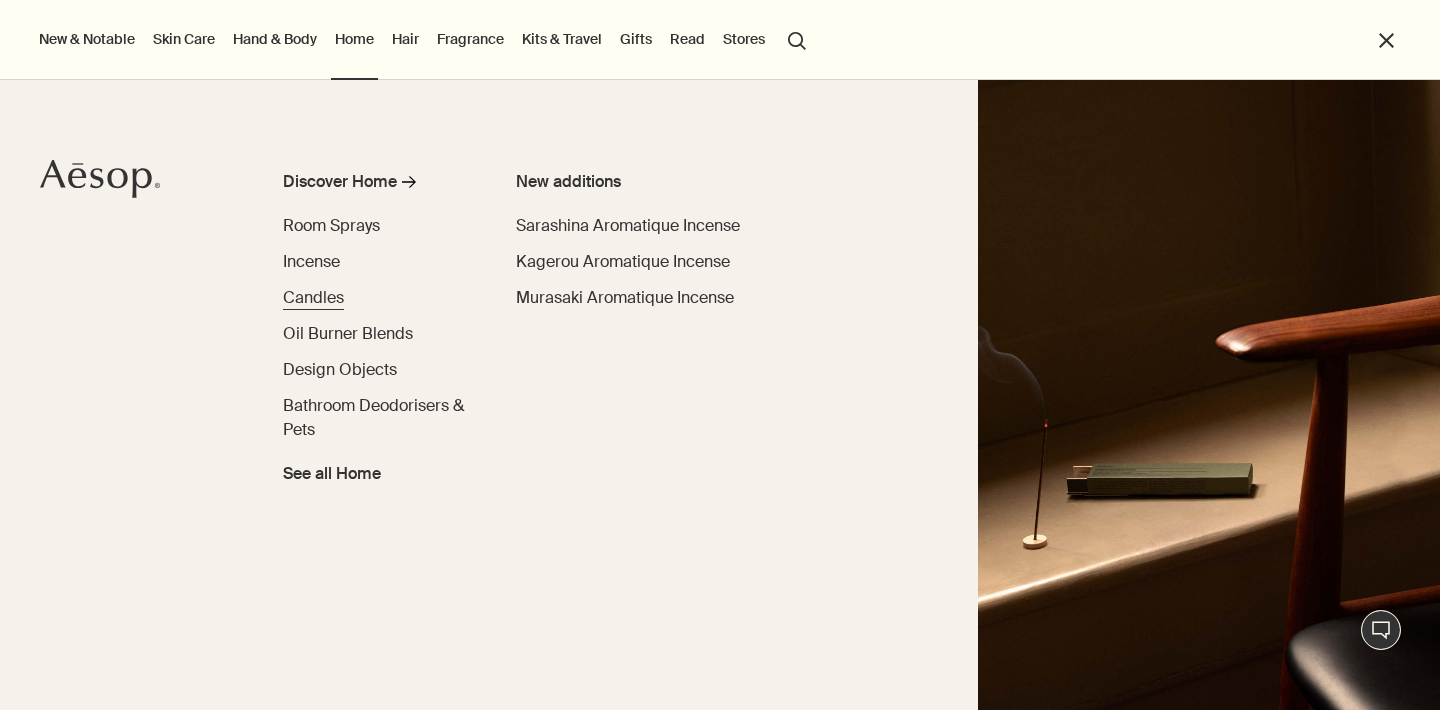 click on "Candles" at bounding box center (313, 297) 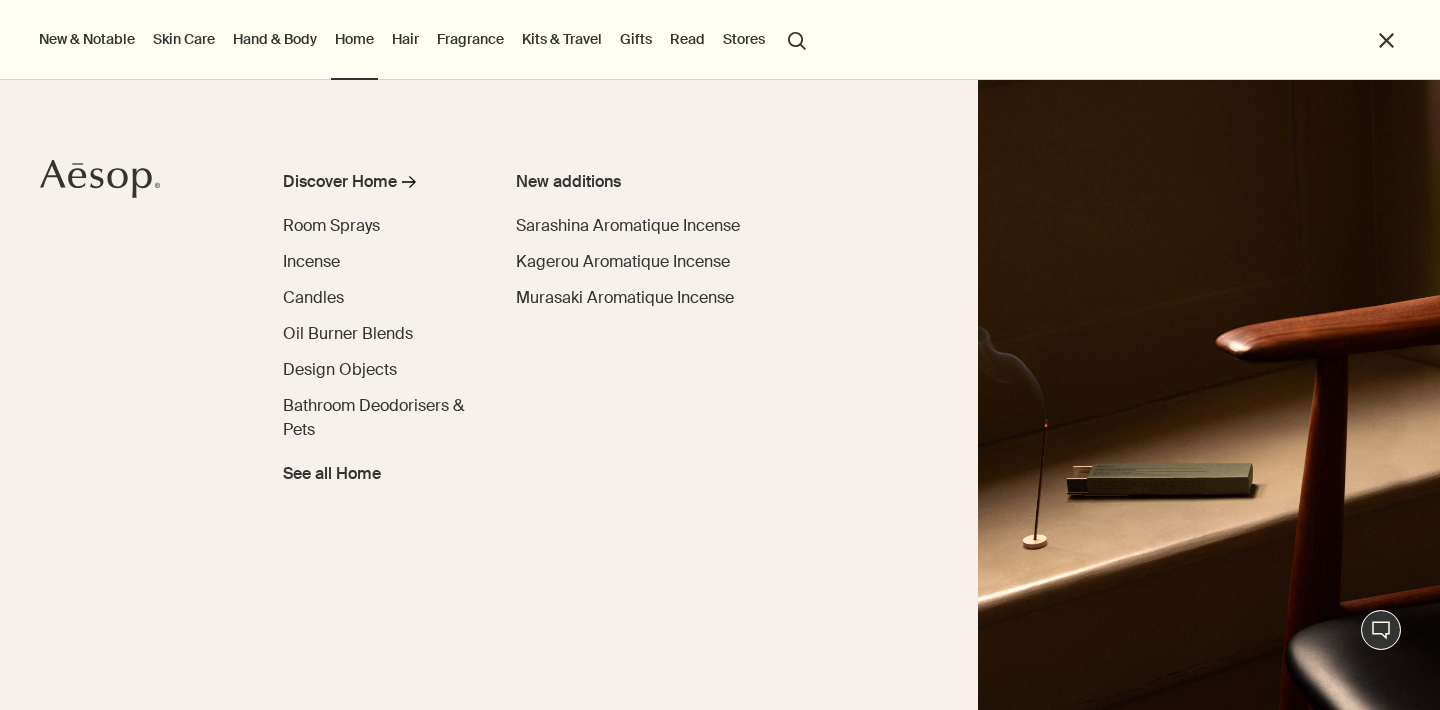 click on "Discover Home   rightArrow Room Sprays Incense Candles Oil Burner Blends Design Objects Bathroom Deodorisers & Pets See all Home" at bounding box center [377, 328] 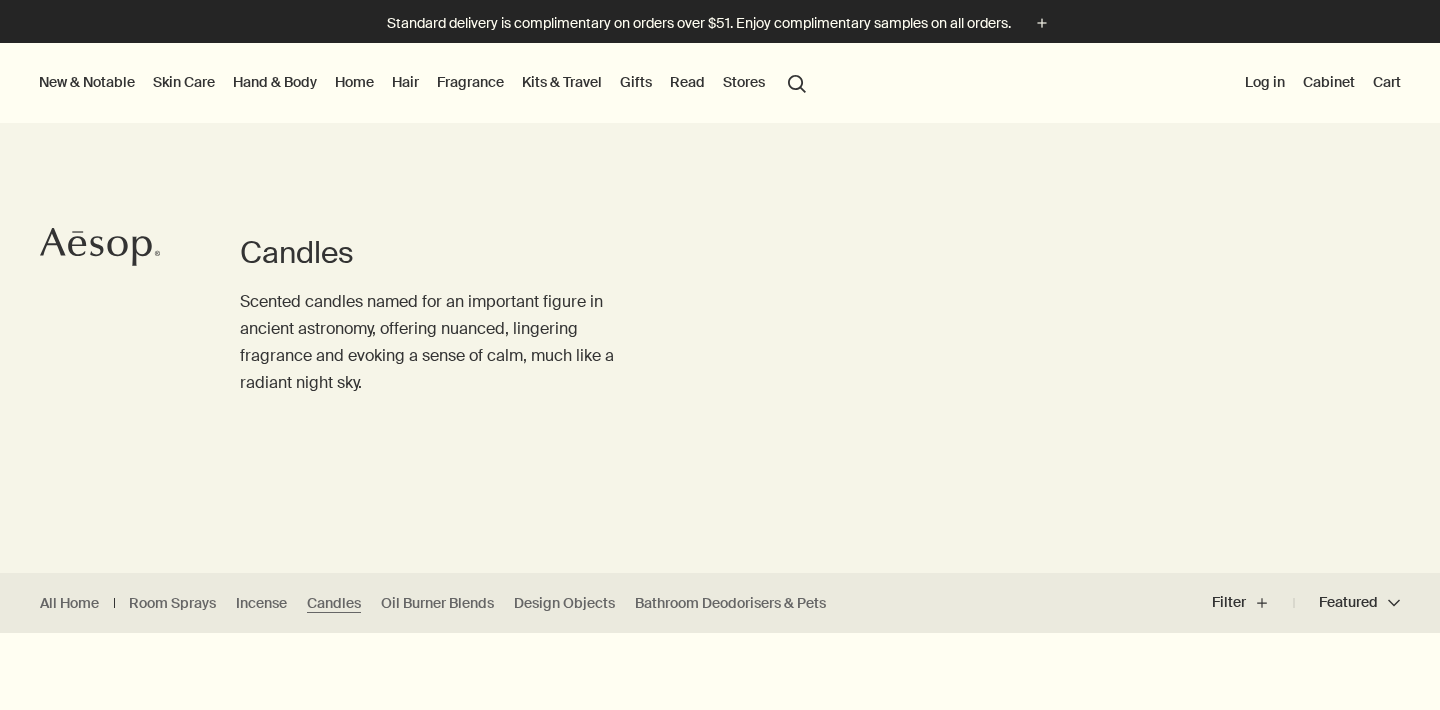 scroll, scrollTop: 0, scrollLeft: 0, axis: both 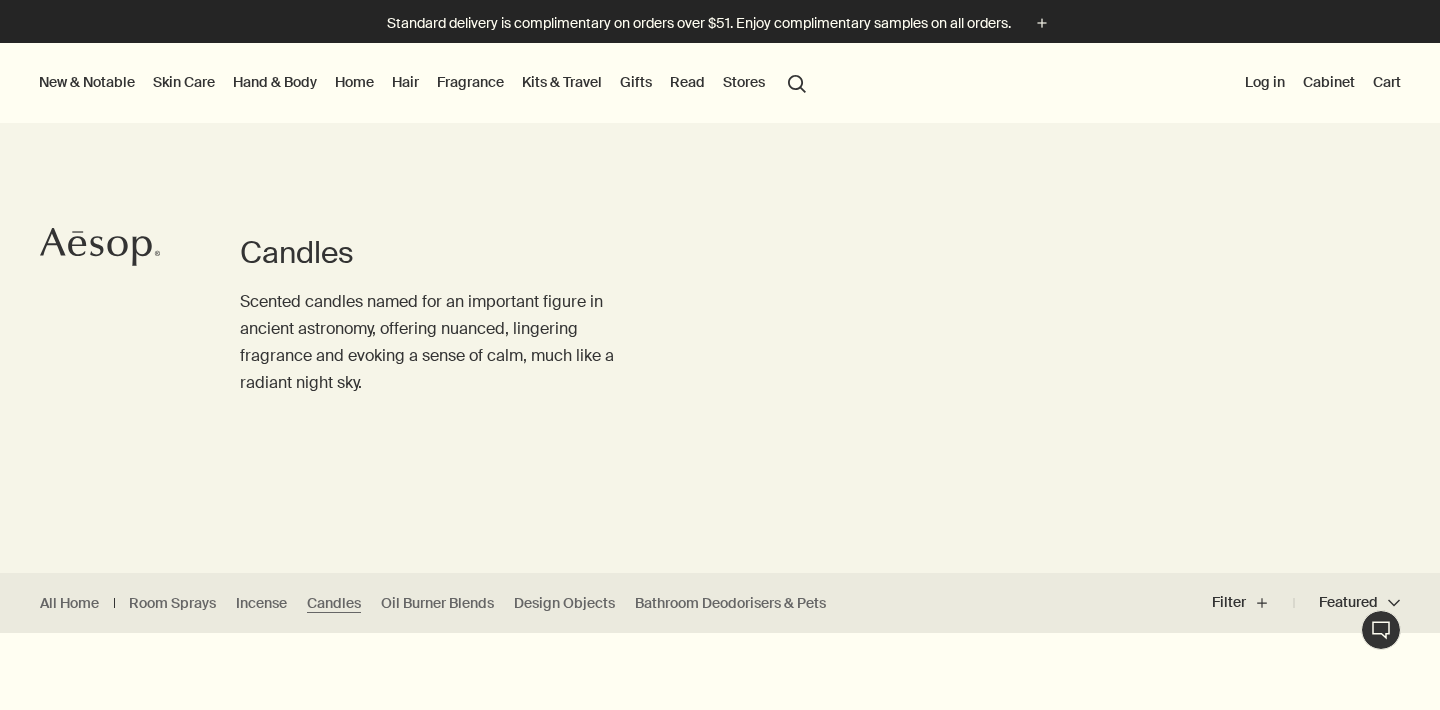 click on "Home" at bounding box center [354, 82] 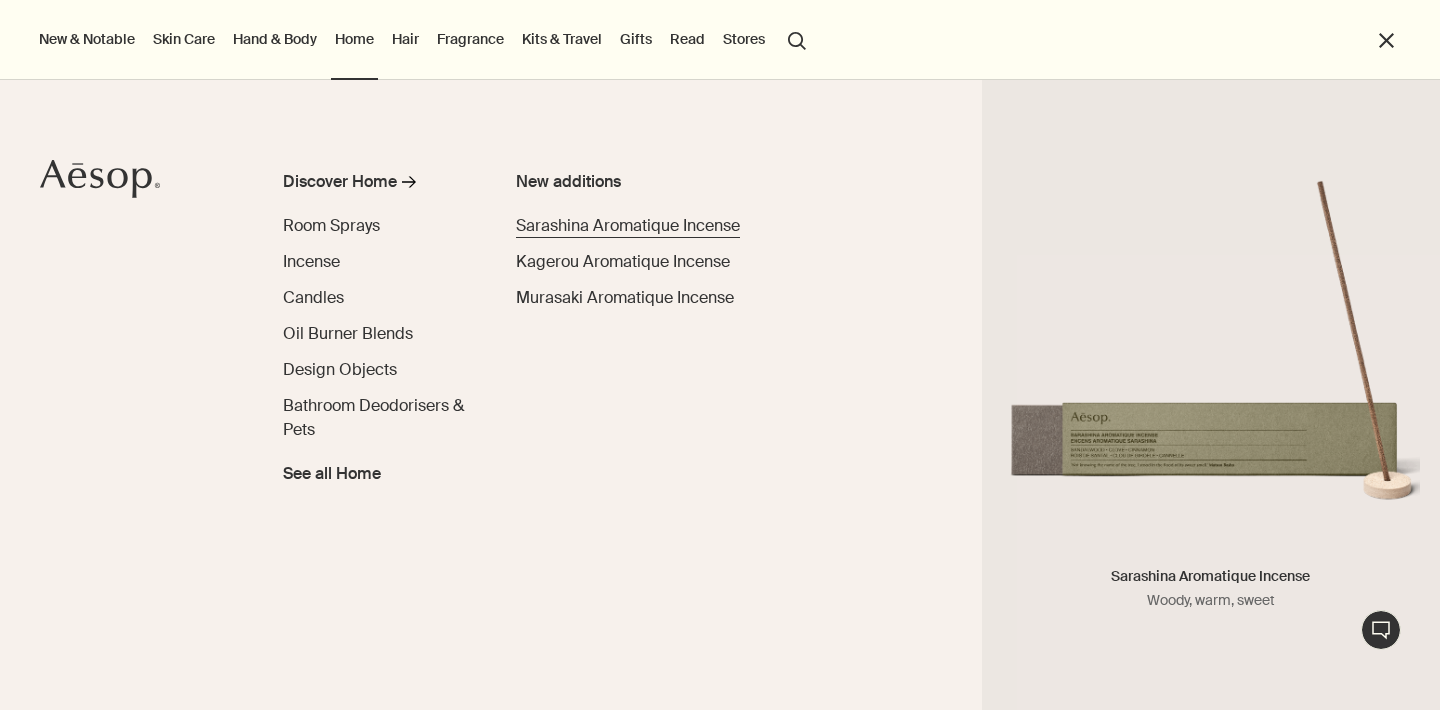 click on "Sarashina Aromatique Incense" at bounding box center [628, 225] 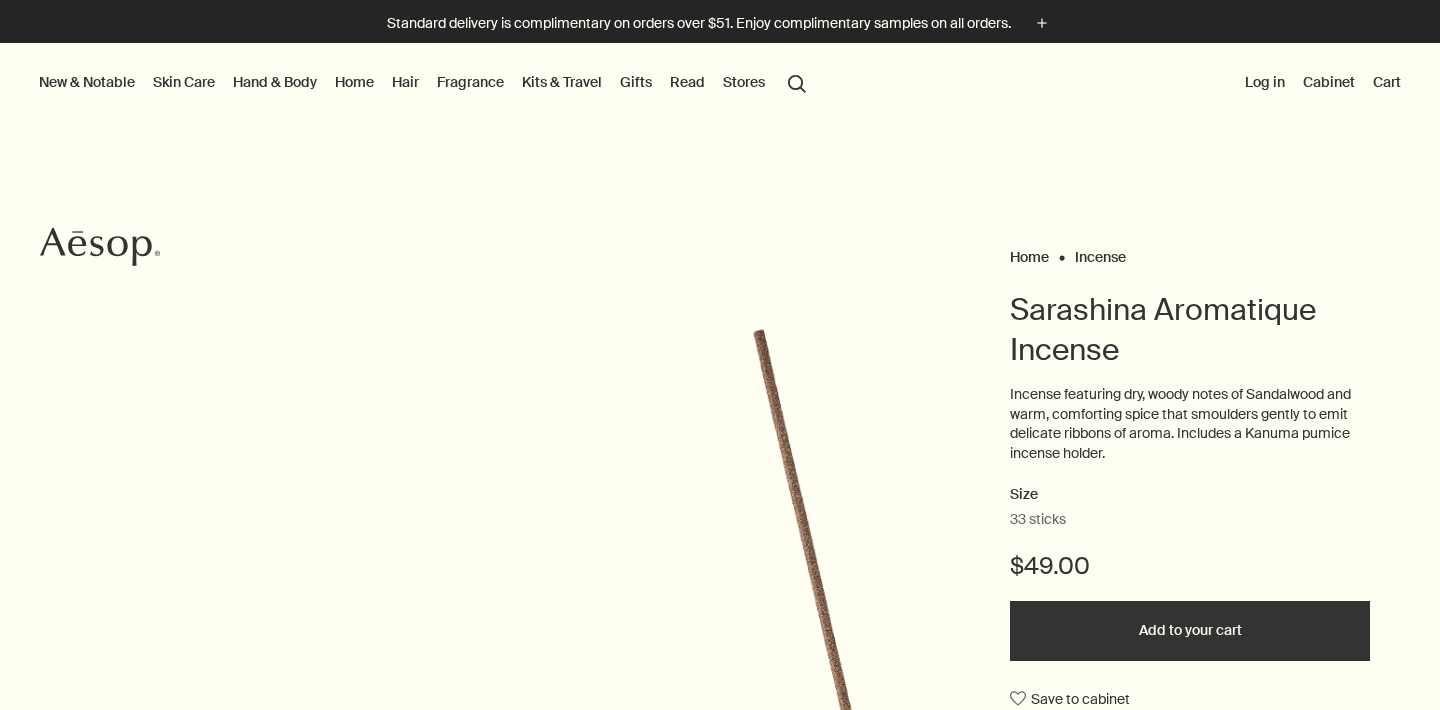 scroll, scrollTop: 0, scrollLeft: 0, axis: both 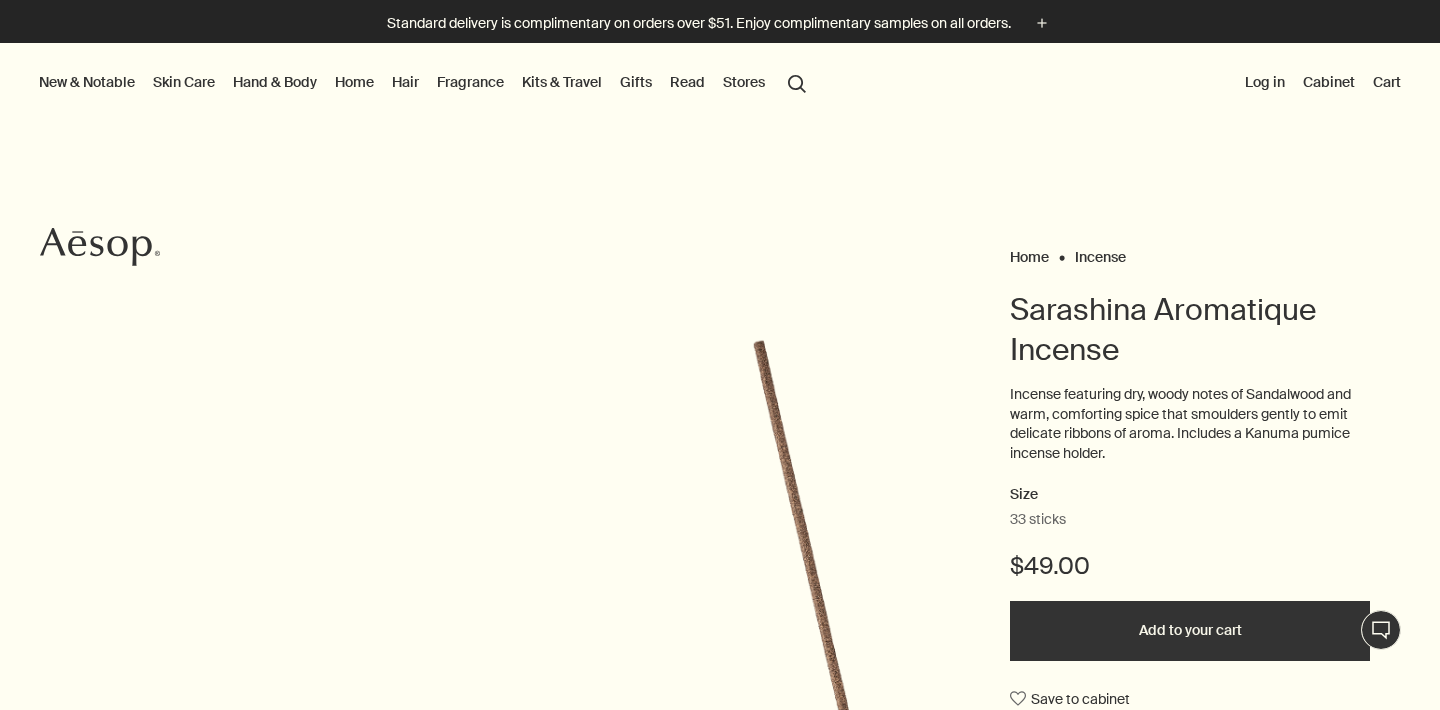 click on "Home" at bounding box center (354, 82) 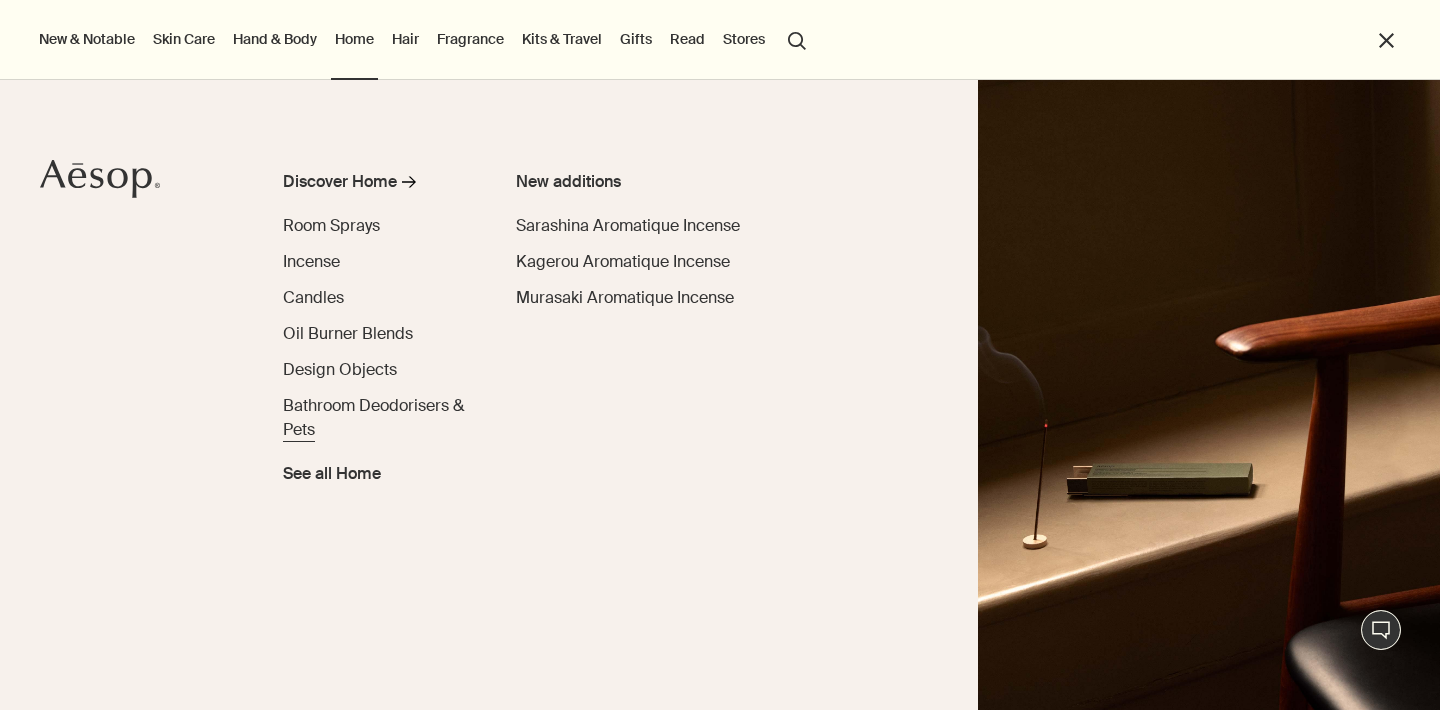 click on "Bathroom Deodorisers & Pets" at bounding box center (373, 417) 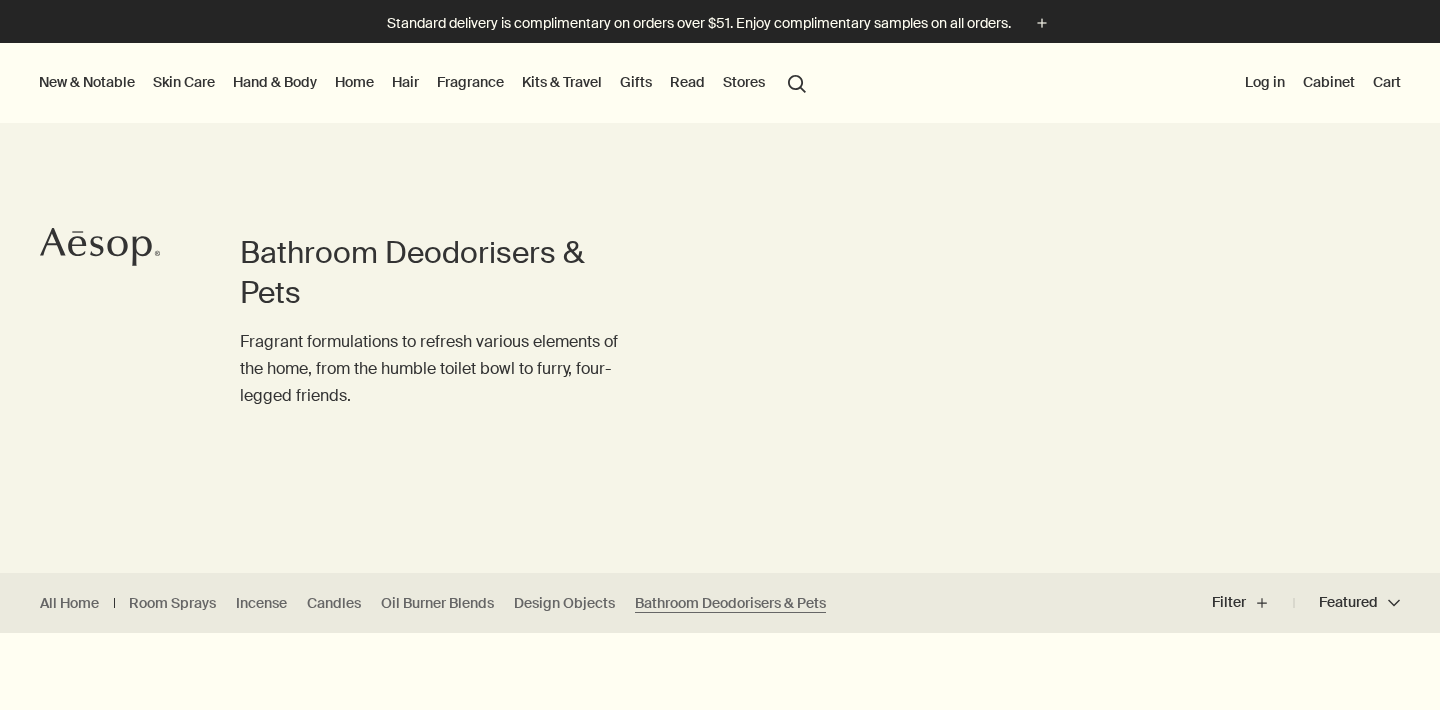 scroll, scrollTop: 0, scrollLeft: 0, axis: both 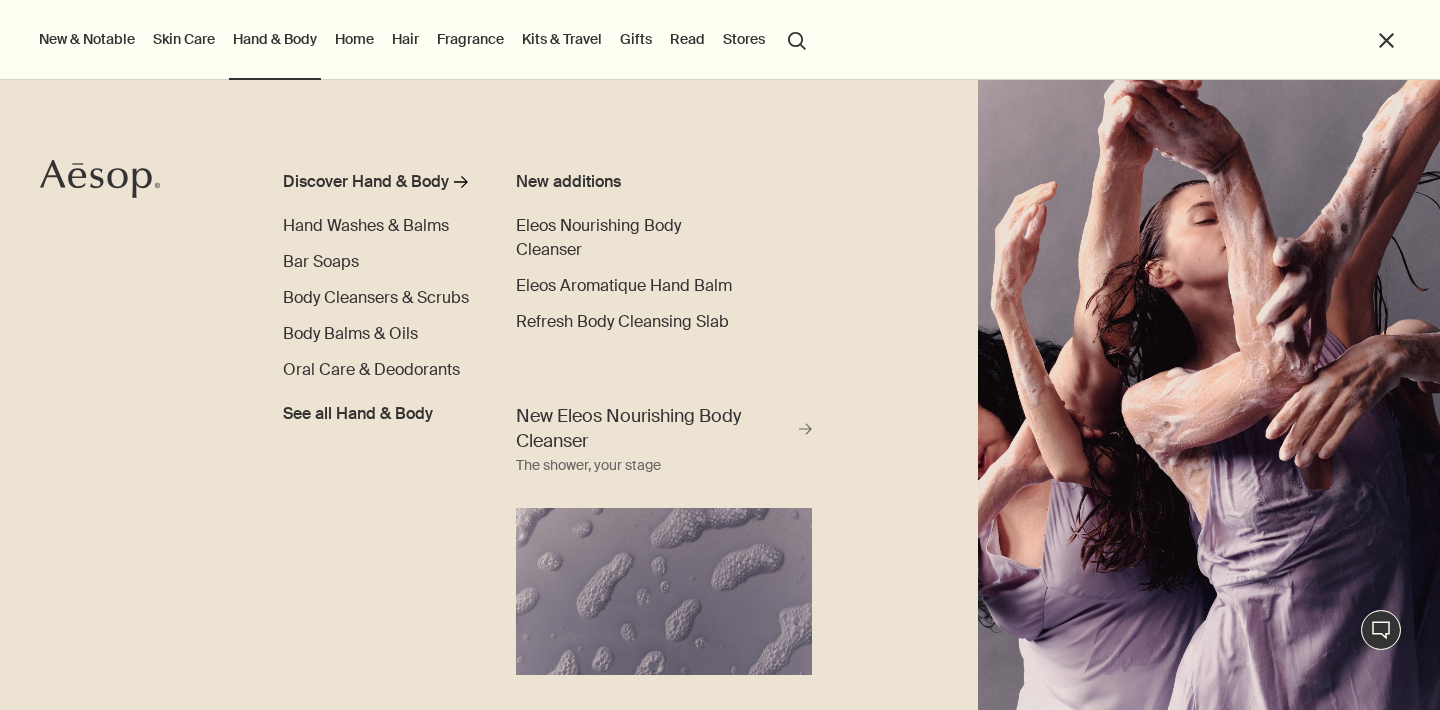 click on "Skin Care" at bounding box center (184, 39) 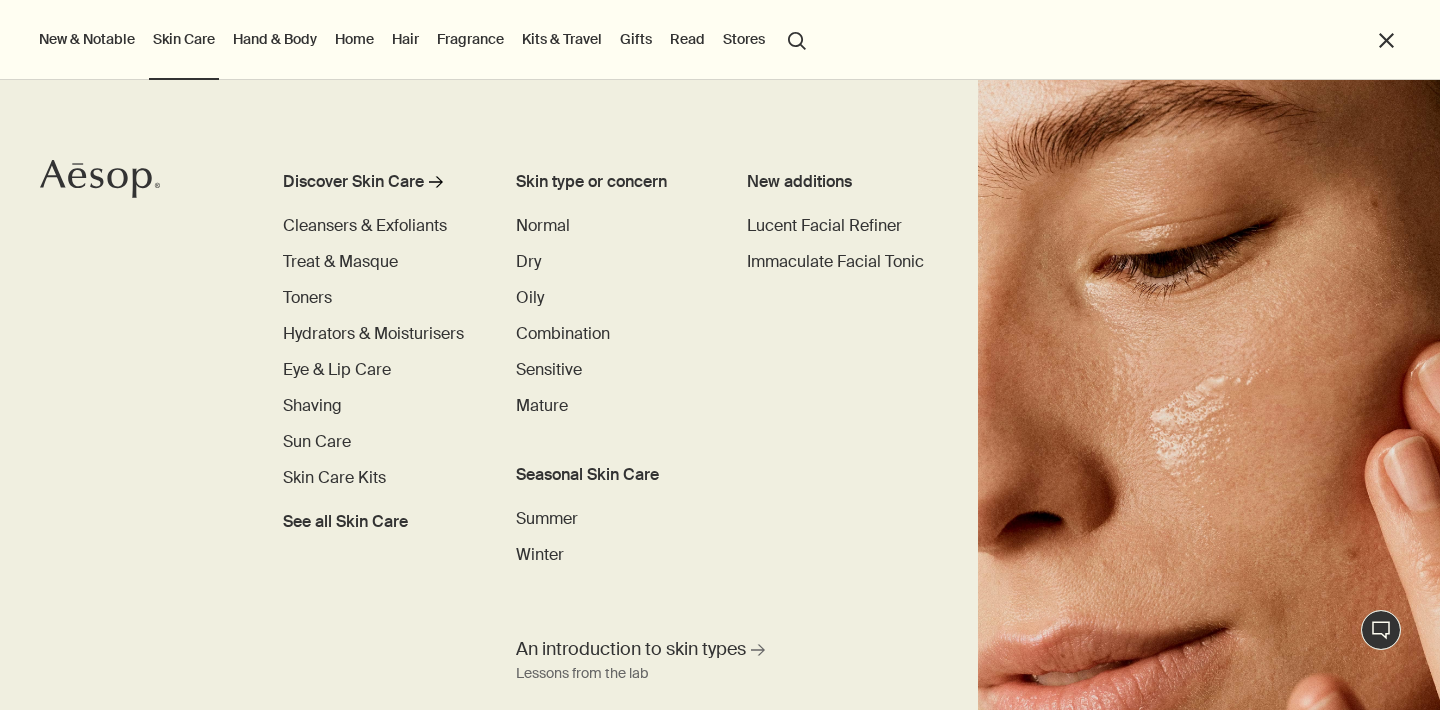 click on "New & Notable" at bounding box center (87, 39) 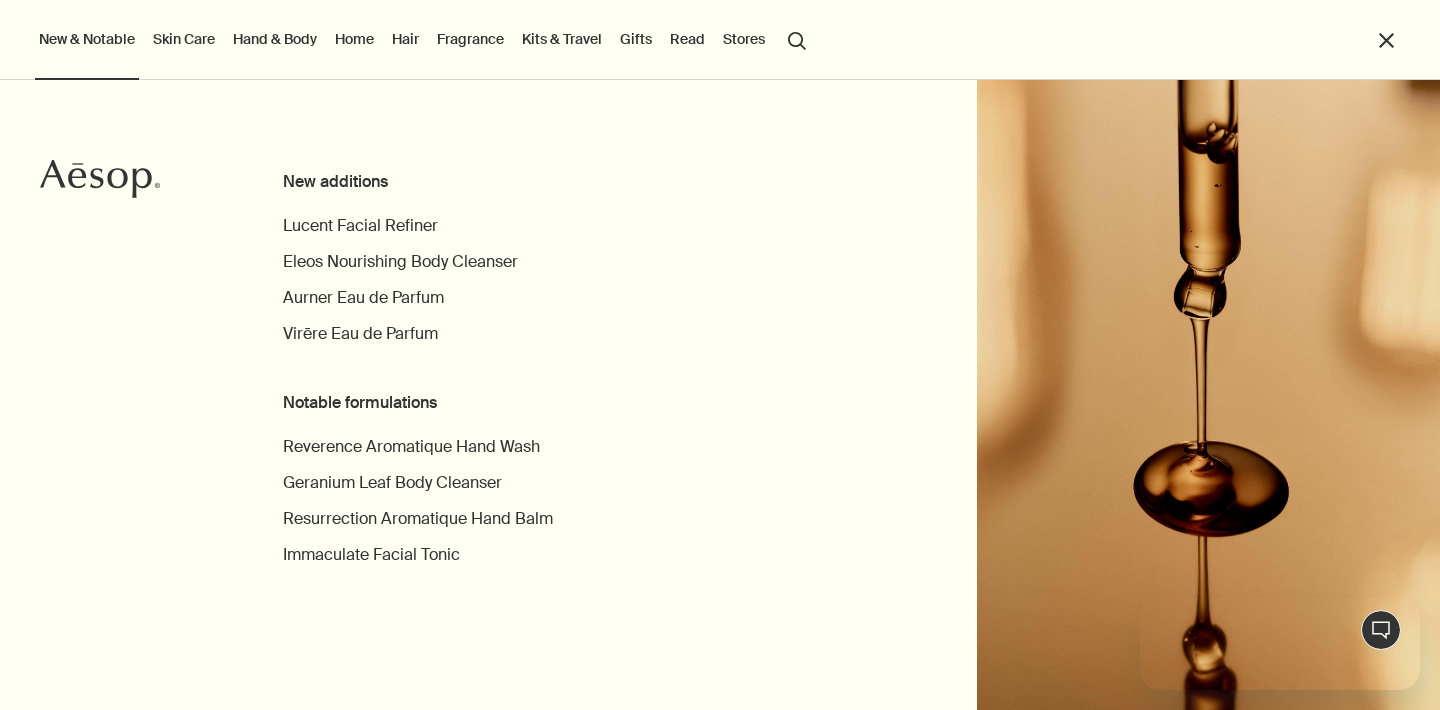 scroll, scrollTop: 0, scrollLeft: 0, axis: both 